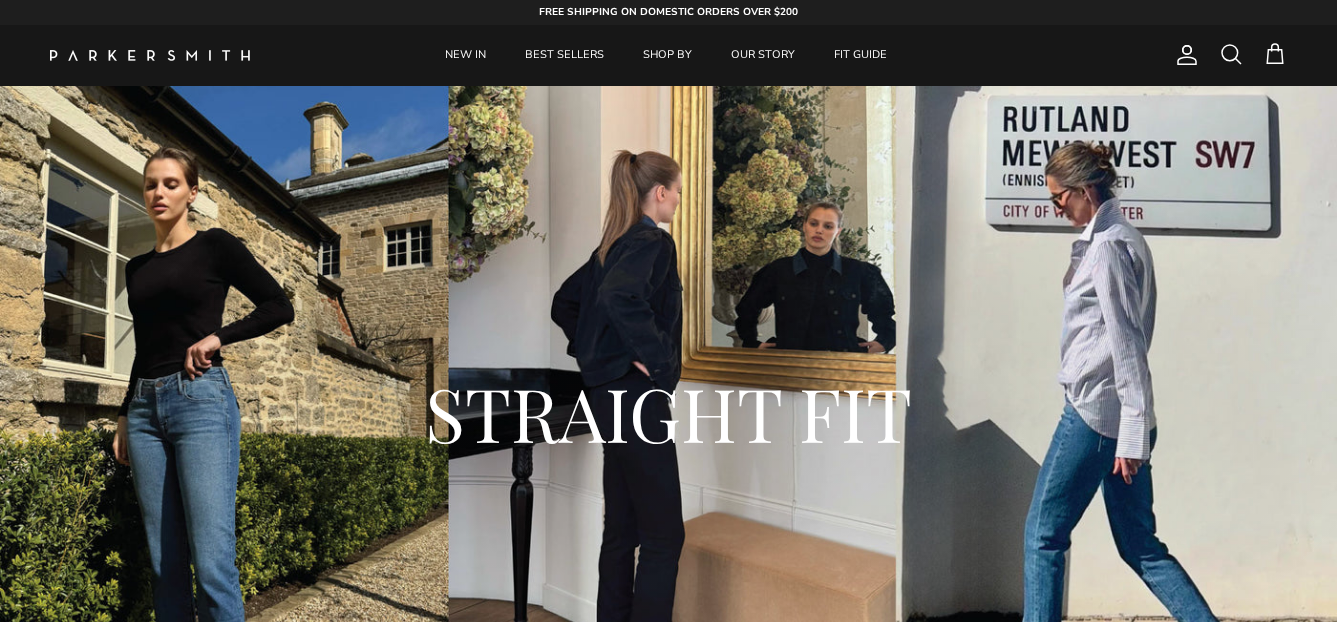 scroll, scrollTop: 0, scrollLeft: 0, axis: both 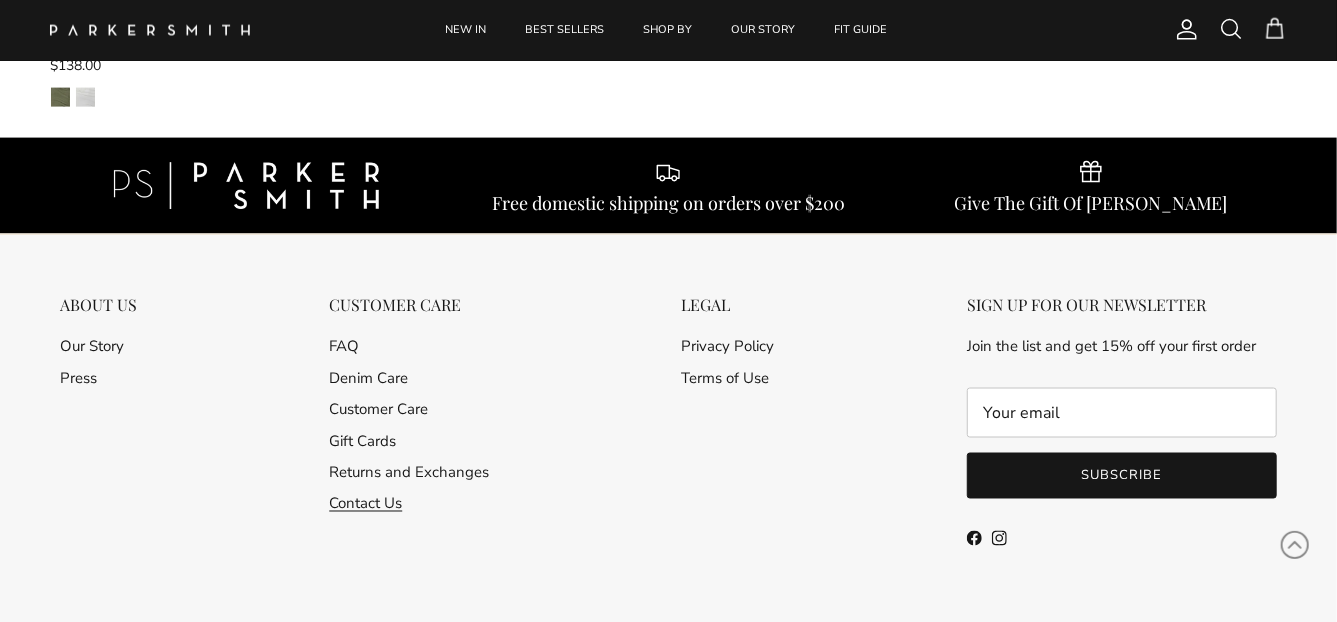 click on "Contact Us" at bounding box center (365, 504) 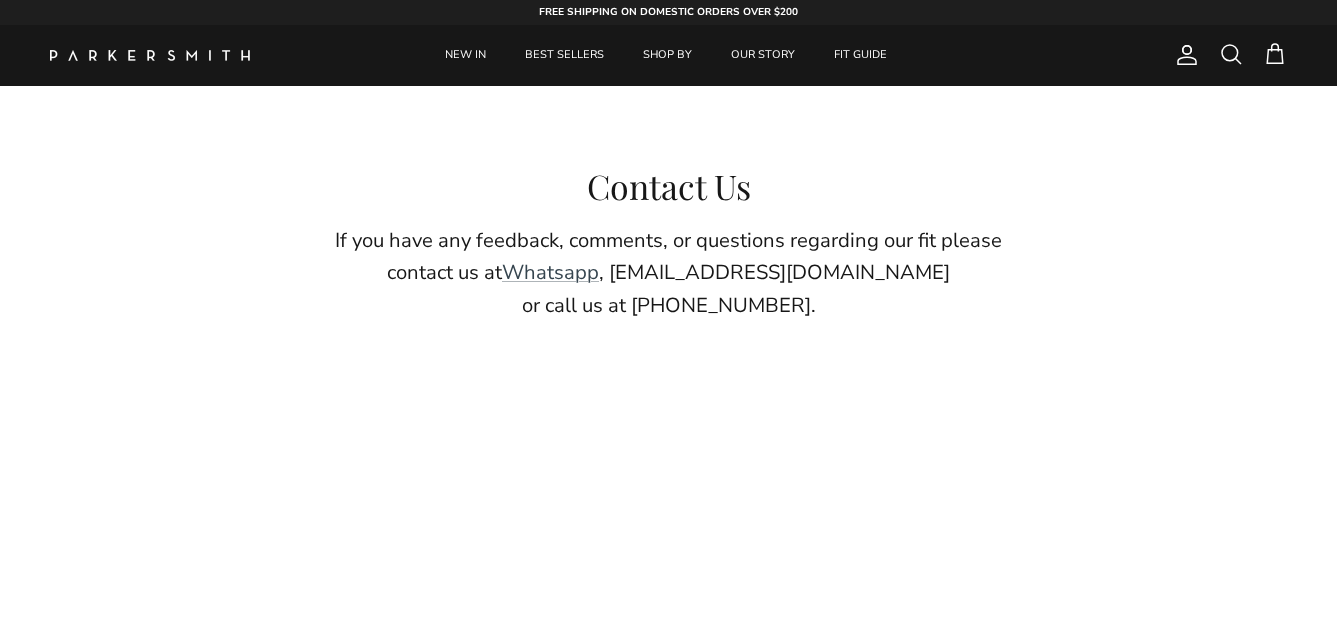 scroll, scrollTop: 0, scrollLeft: 0, axis: both 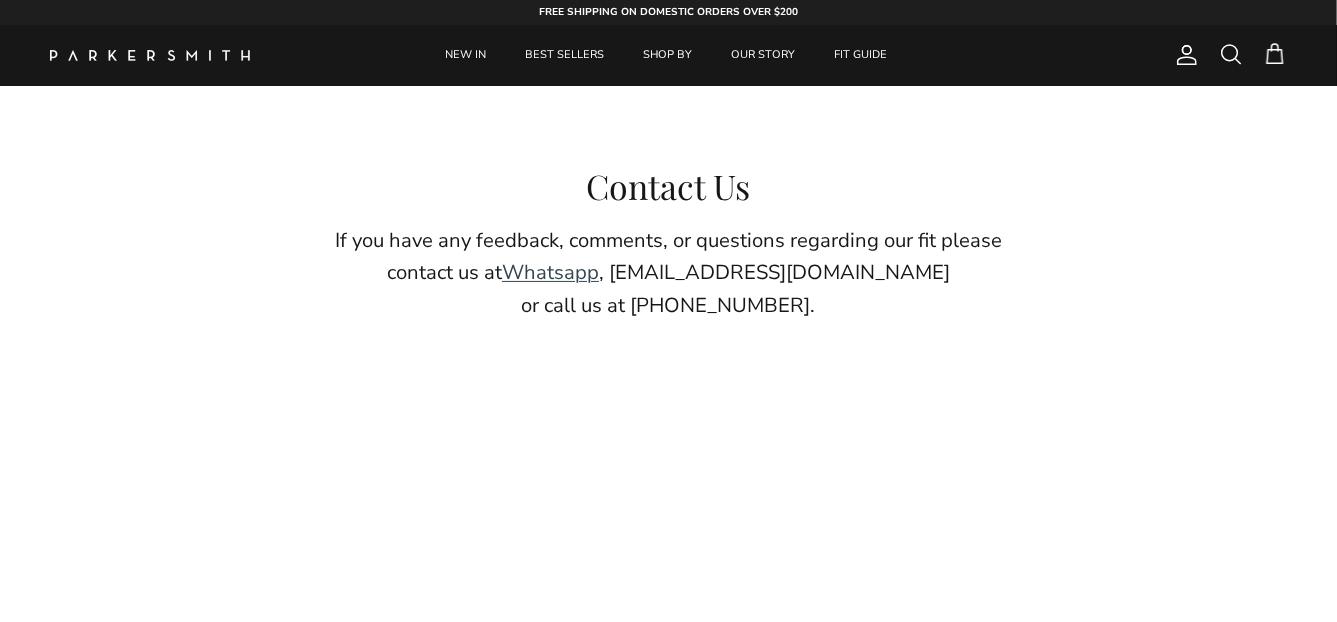 click on "Whatsapp" at bounding box center (550, 272) 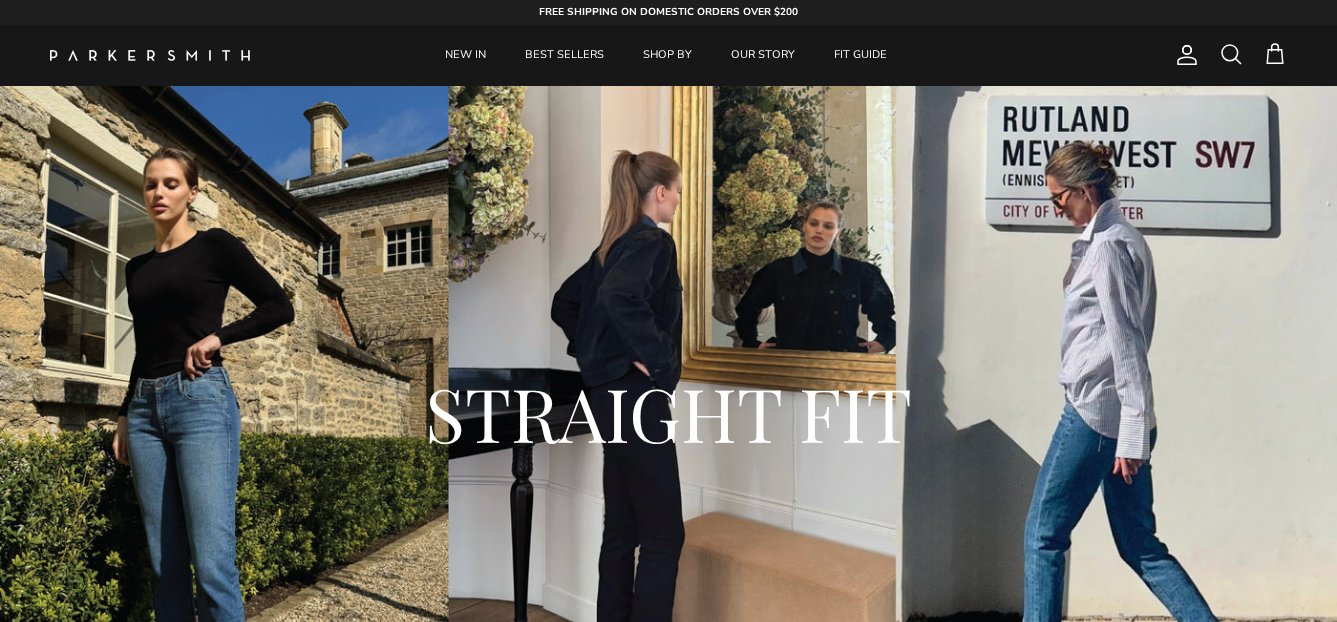 scroll, scrollTop: 0, scrollLeft: 0, axis: both 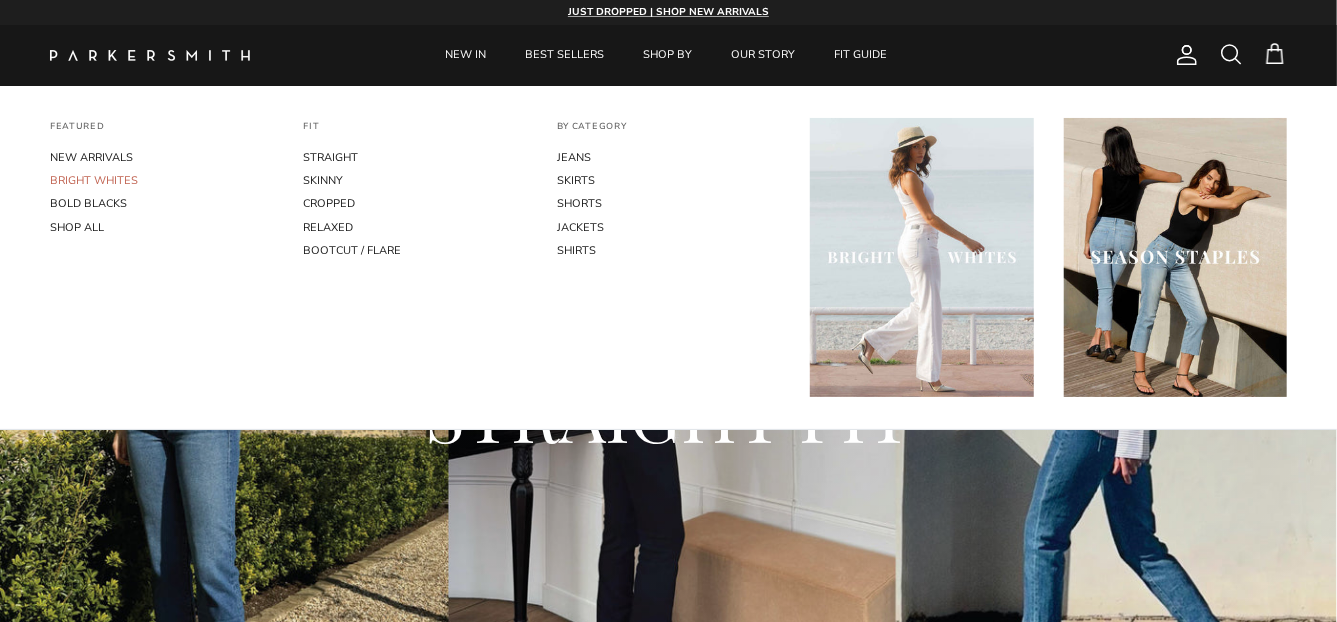click on "BRIGHT WHITES" at bounding box center (161, 180) 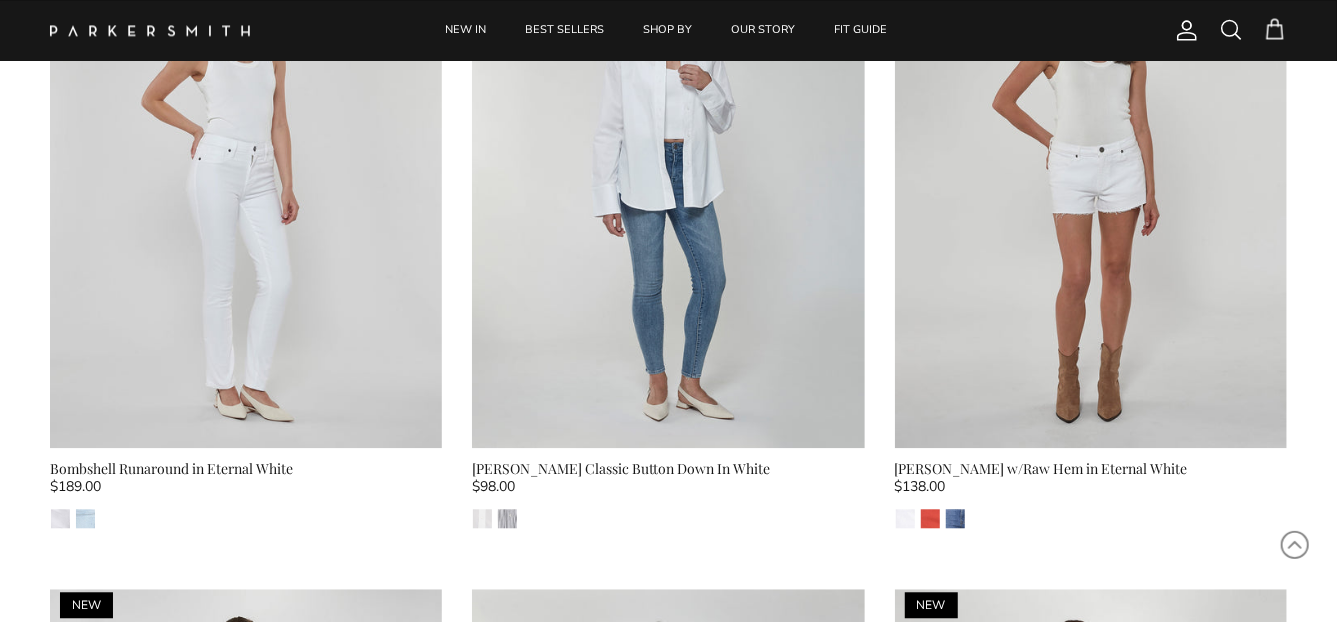 scroll, scrollTop: 2230, scrollLeft: 0, axis: vertical 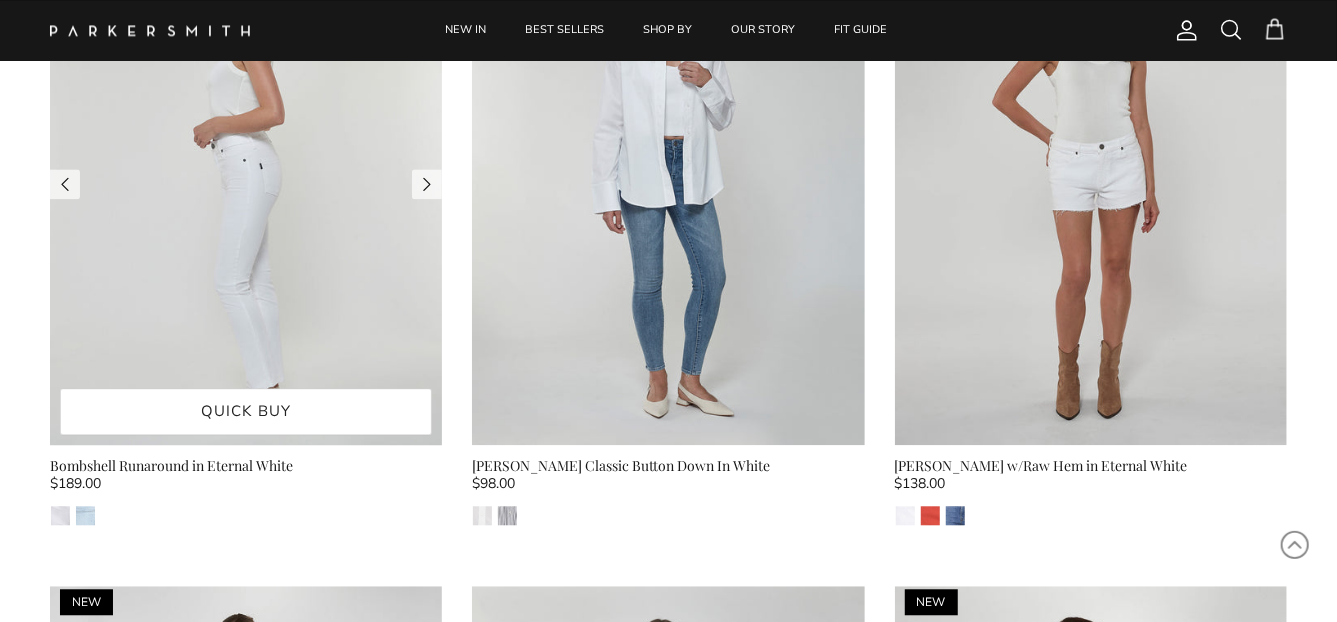 click at bounding box center [246, 183] 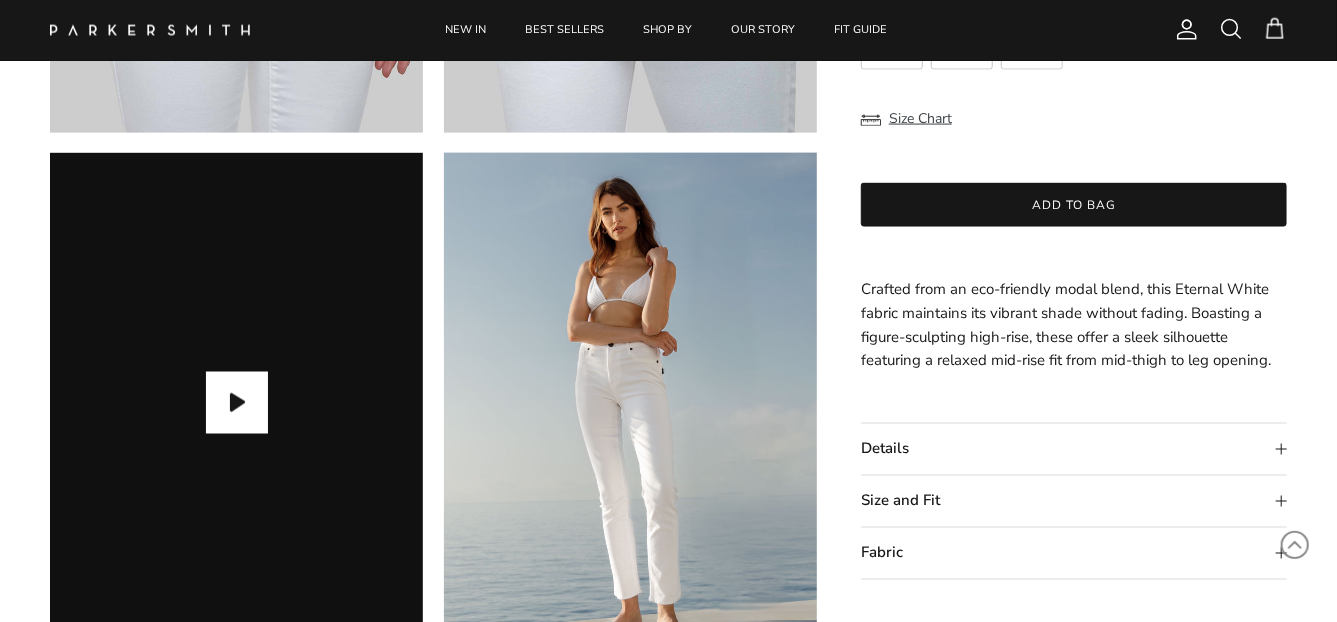 scroll, scrollTop: 1605, scrollLeft: 0, axis: vertical 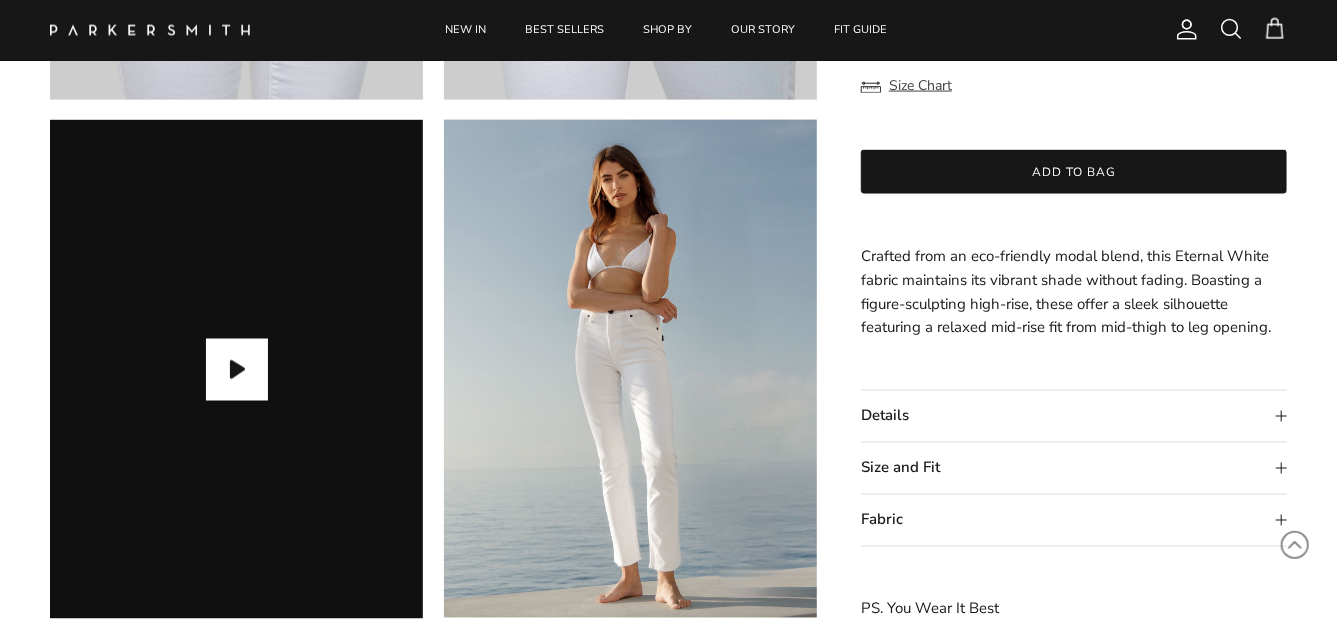 click on "Details" at bounding box center (1074, 416) 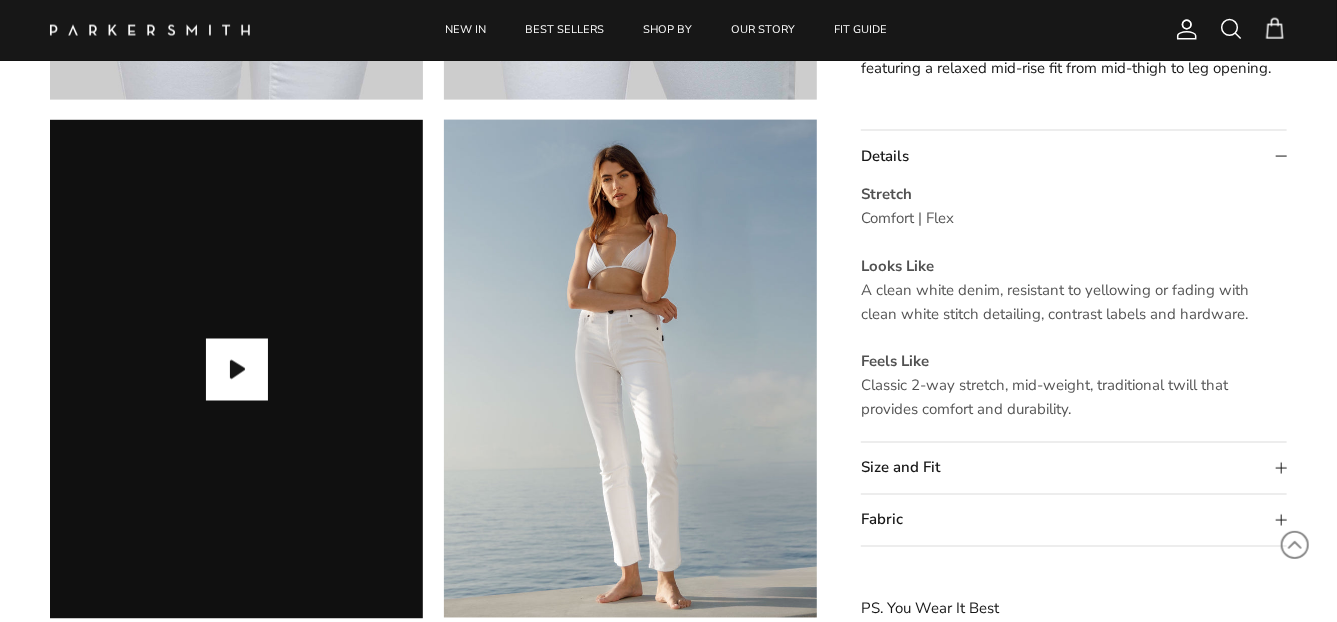 click on "Fabric" at bounding box center [1074, 520] 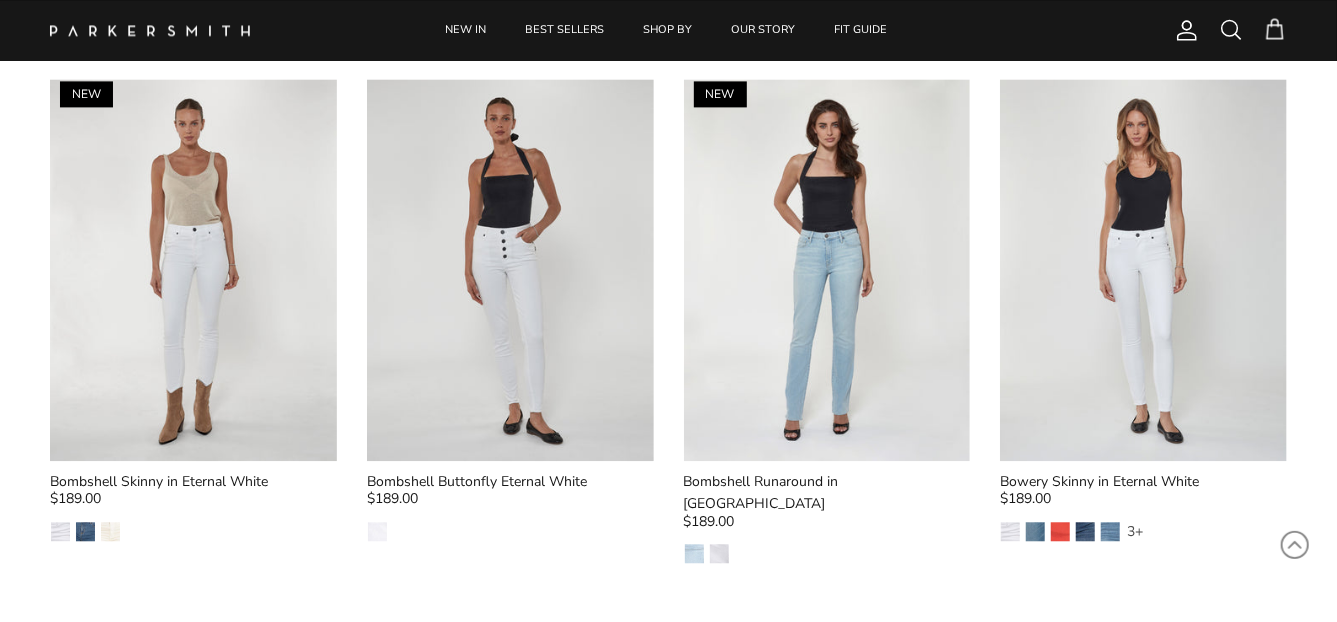 scroll, scrollTop: 2253, scrollLeft: 0, axis: vertical 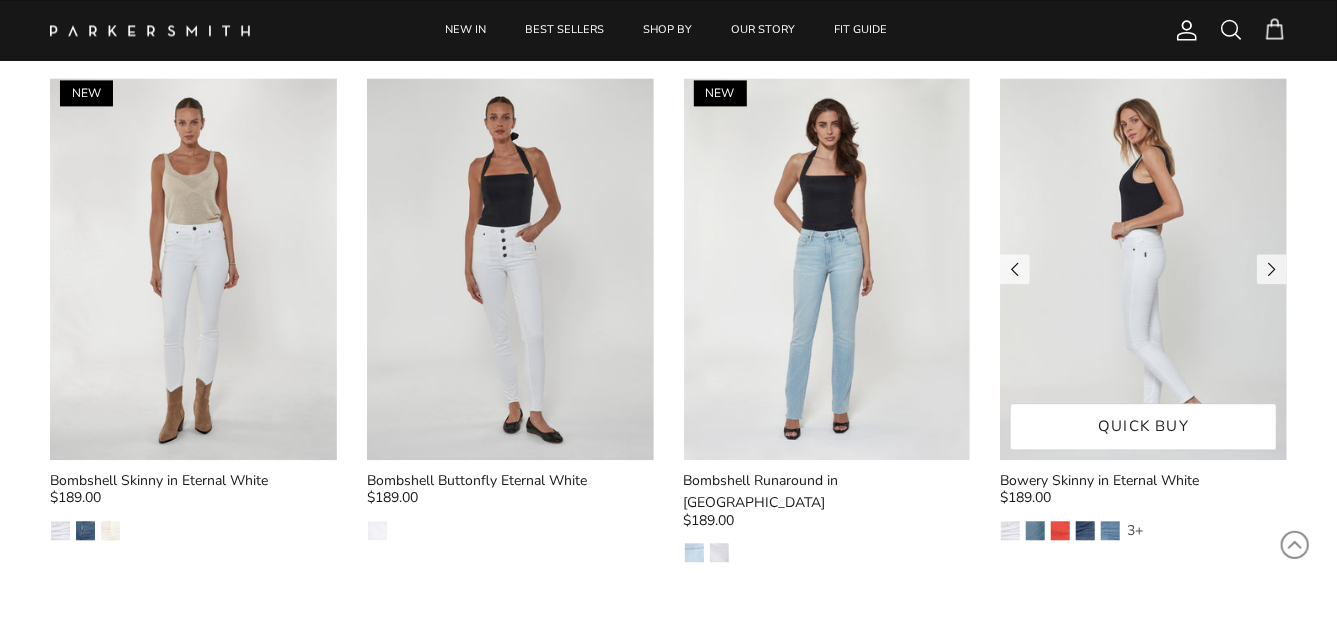 click at bounding box center [1143, 269] 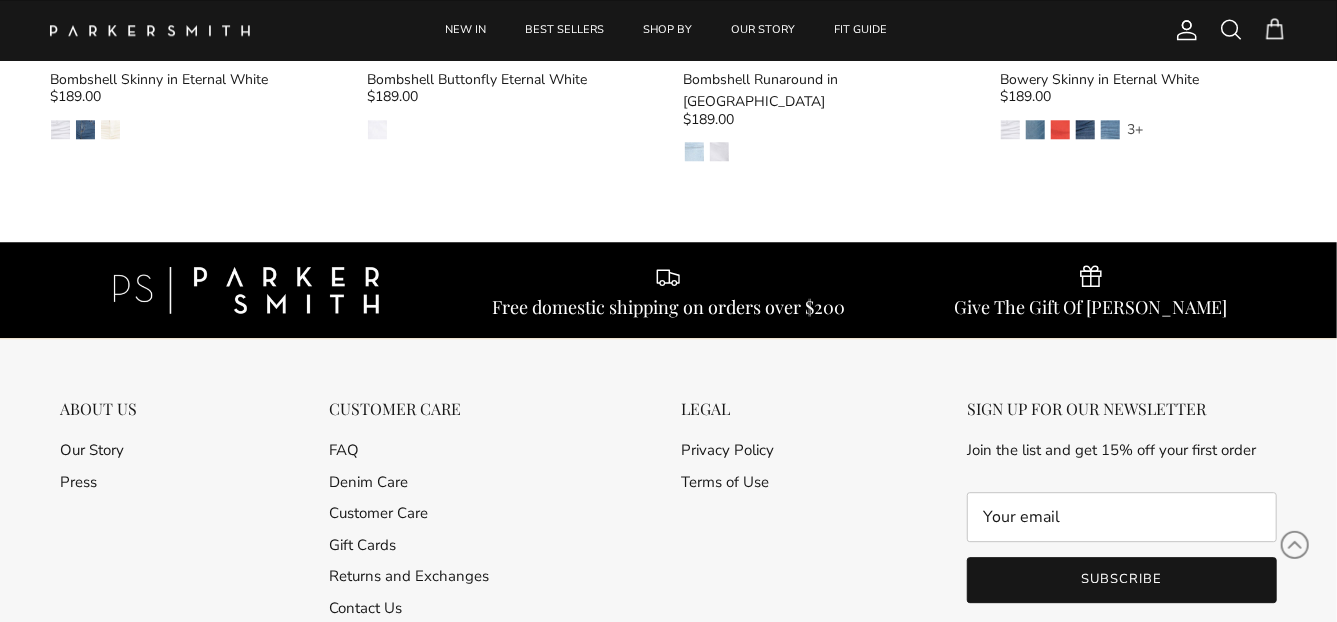 scroll, scrollTop: 2656, scrollLeft: 0, axis: vertical 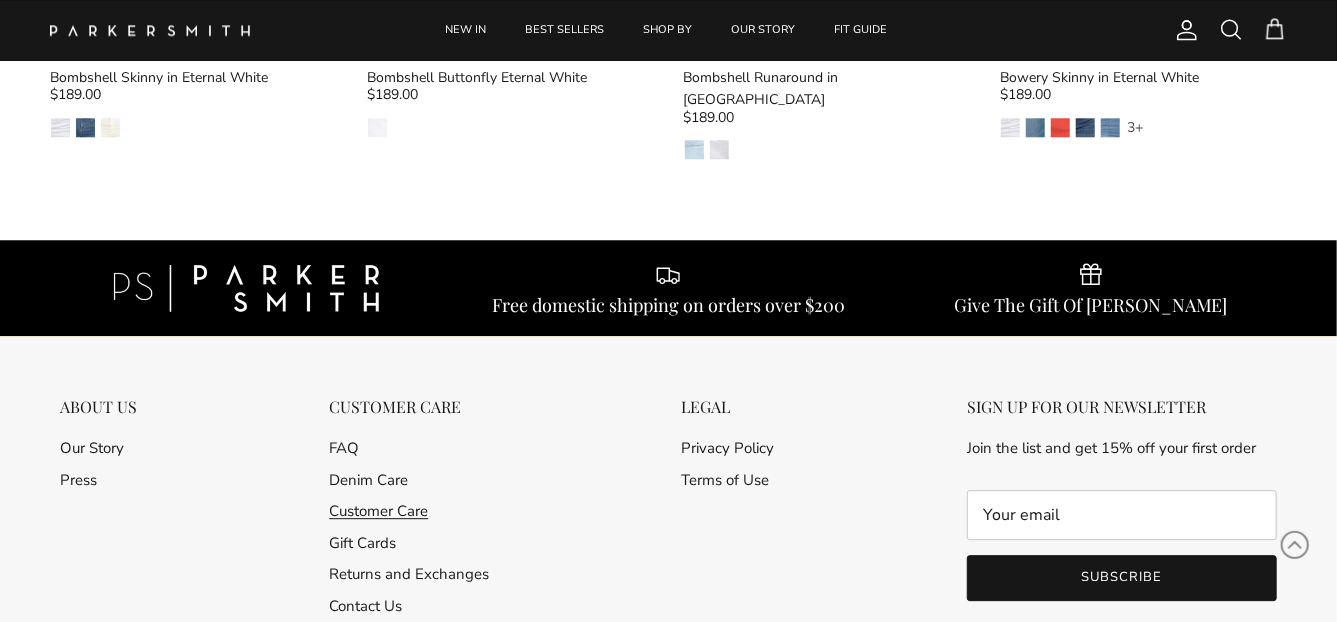 click on "Customer Care" at bounding box center (378, 511) 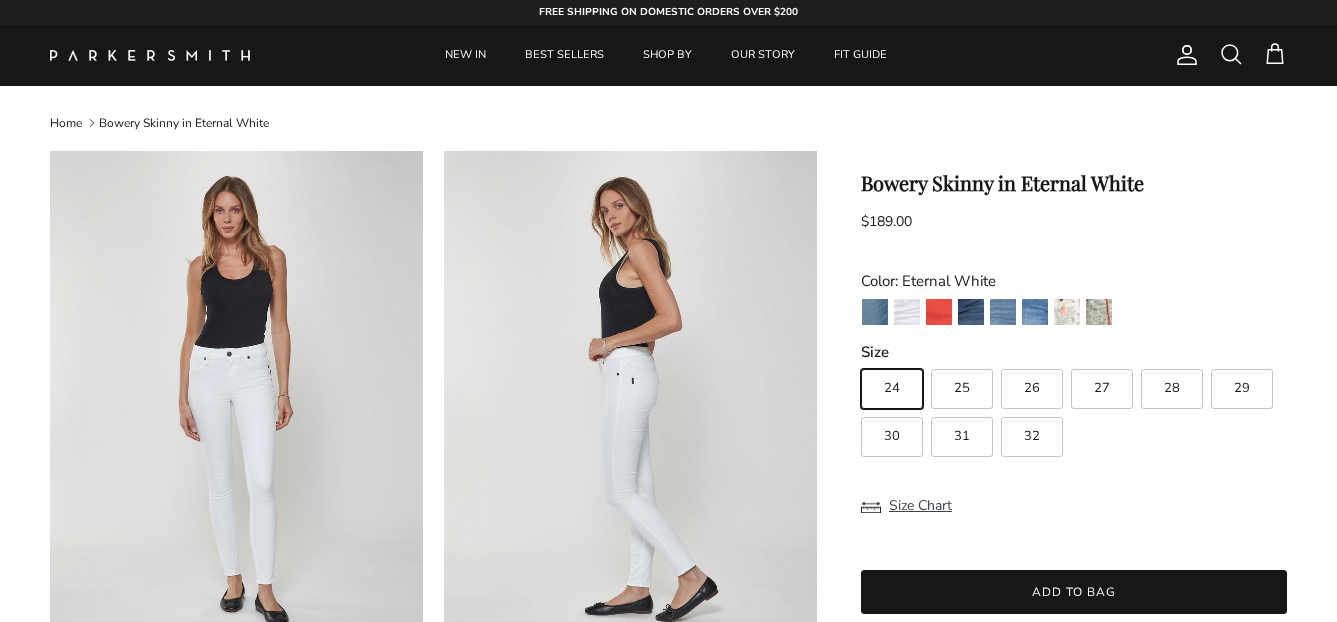 scroll, scrollTop: 0, scrollLeft: 0, axis: both 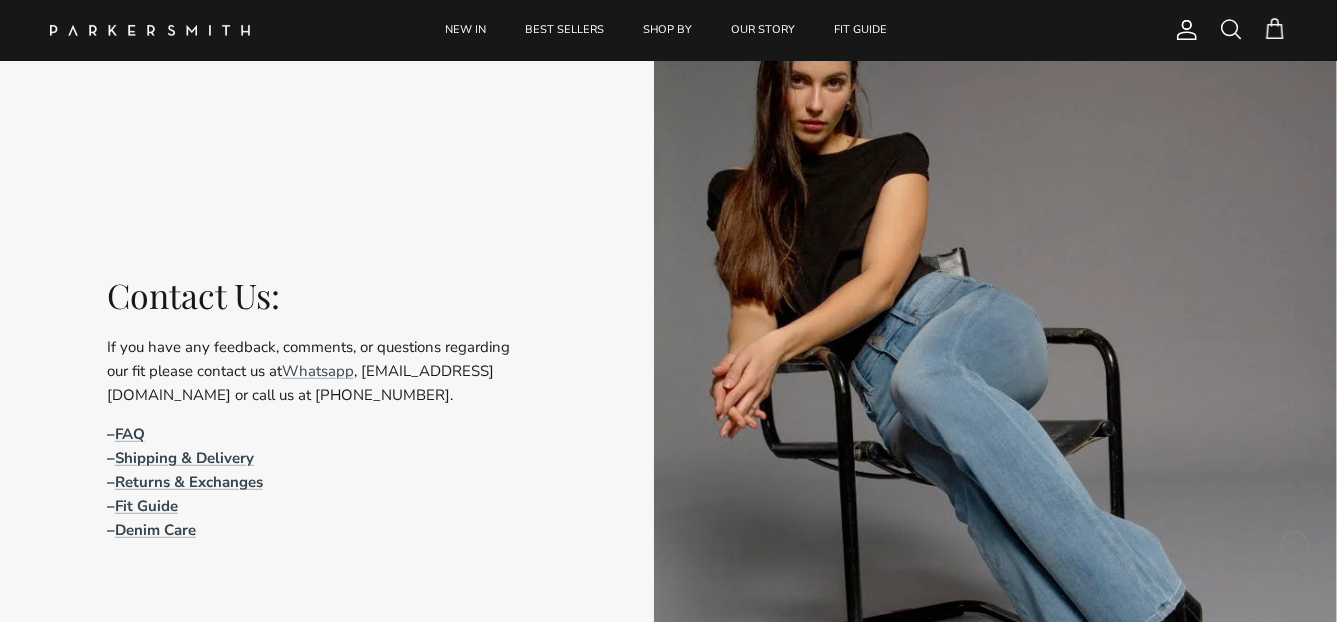 click on "If you have any feedback, comments, or questions regarding our fit please contact us at  Whatsapp ,  [EMAIL_ADDRESS][DOMAIN_NAME] or call us at [PHONE_NUMBER]." at bounding box center (312, 371) 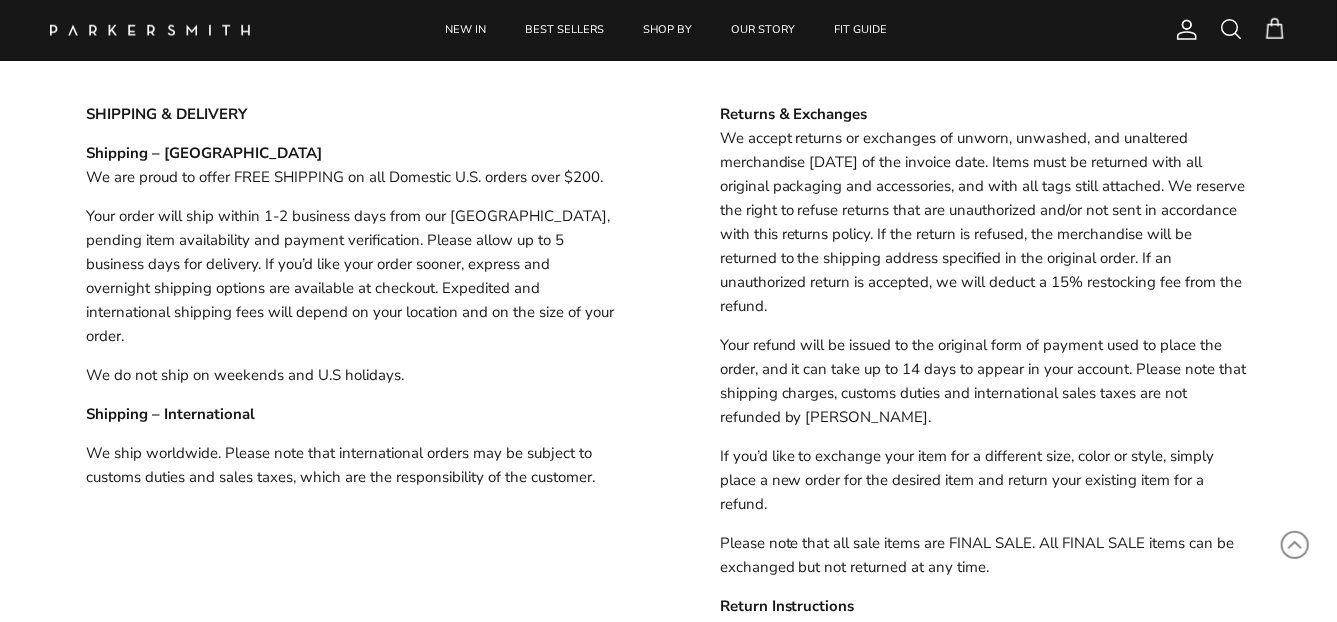 scroll, scrollTop: 1178, scrollLeft: 0, axis: vertical 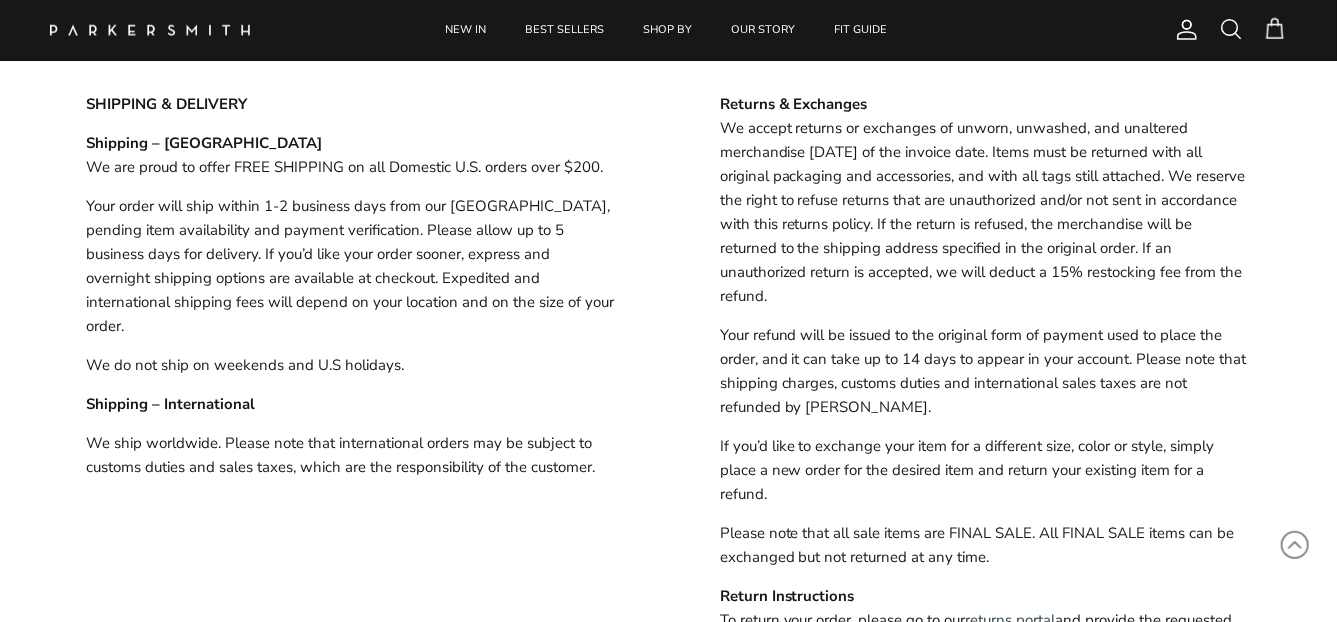 click on "SHIPPING & DELIVERY Shipping – [GEOGRAPHIC_DATA] We are proud to offer FREE SHIPPING on all Domestic U.S. orders over $200. Your order will ship within 1-2 business days from our [GEOGRAPHIC_DATA], pending item availability and payment verification. Please allow up to 5 business days for delivery. If you’d like your order sooner, express and overnight shipping options are available at checkout. Expedited and international shipping fees will depend on your location and on the size of your order. We do not ship on weekends and U.S holidays. Shipping – International We ship worldwide. Please note that international orders may be subject to customs duties and sales taxes, which are the responsibility of the customer." at bounding box center (337, 479) 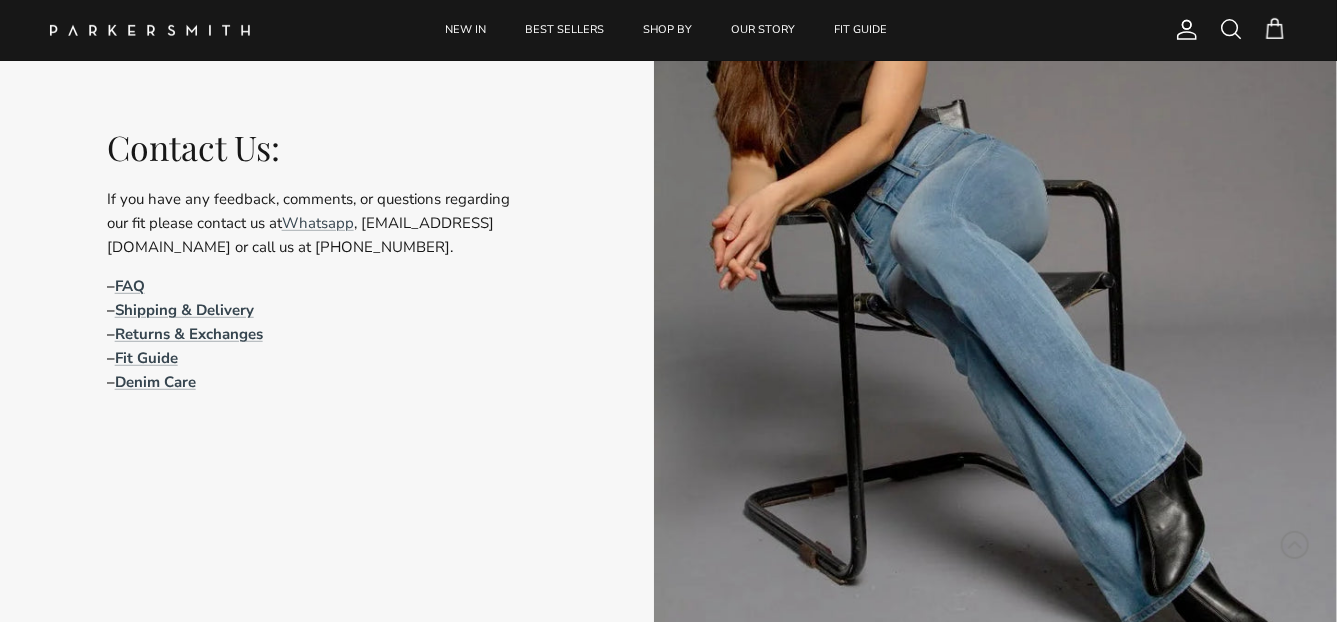 scroll, scrollTop: 496, scrollLeft: 0, axis: vertical 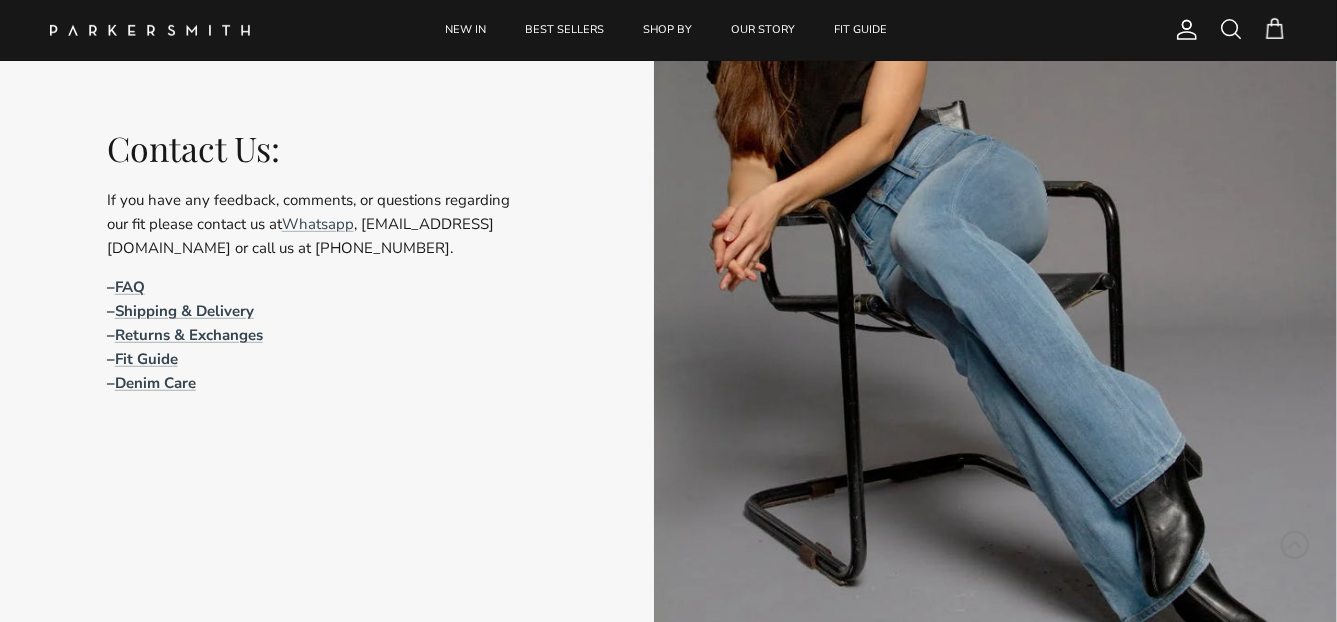 click at bounding box center [996, 261] 